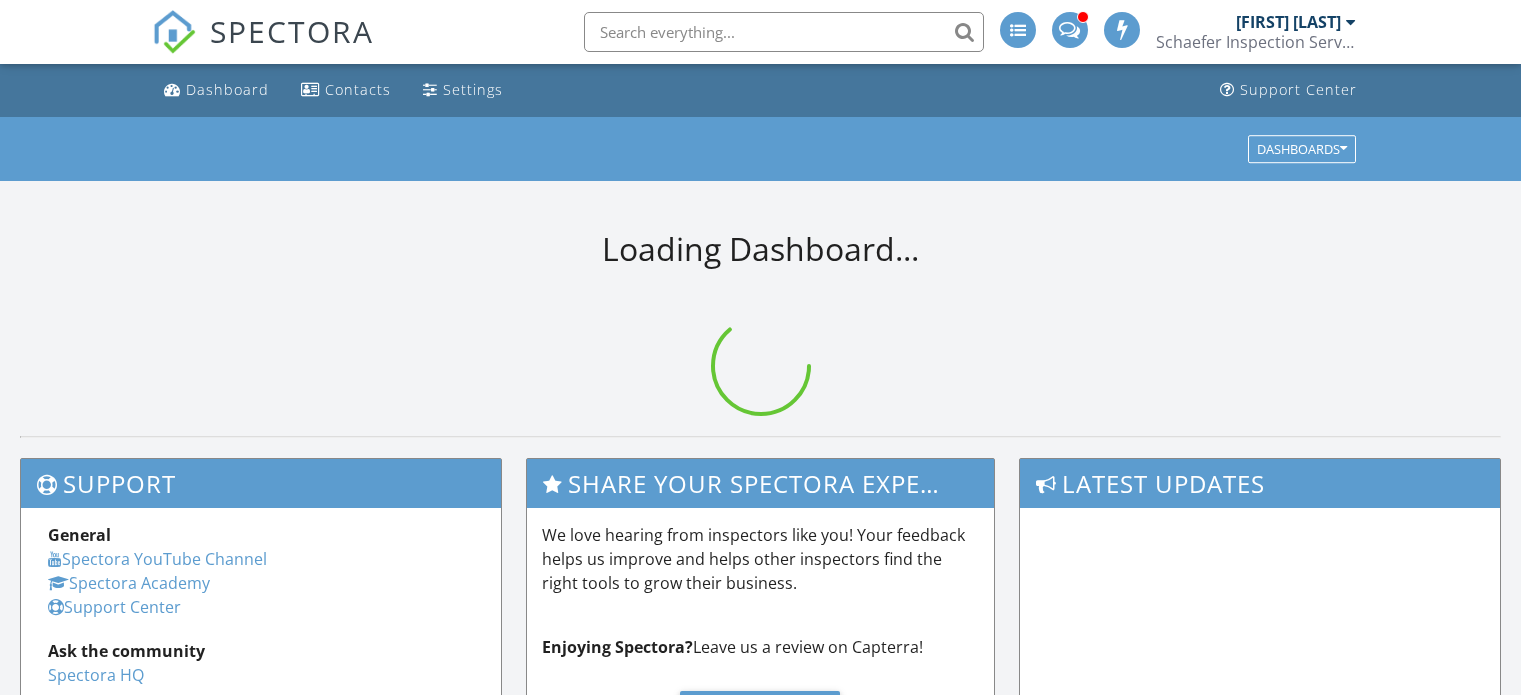 scroll, scrollTop: 0, scrollLeft: 0, axis: both 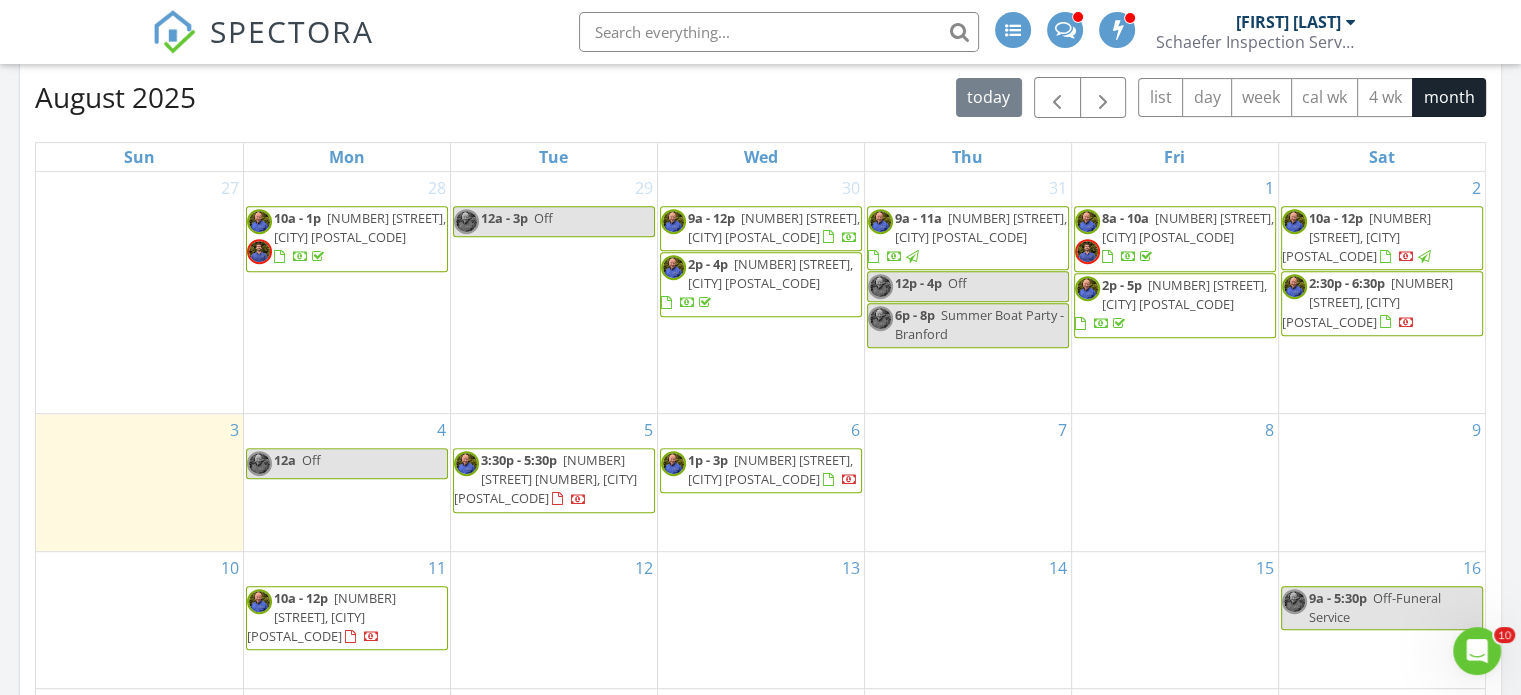 click on "7 Topping Ln, Norwalk 06854" at bounding box center [1356, 237] 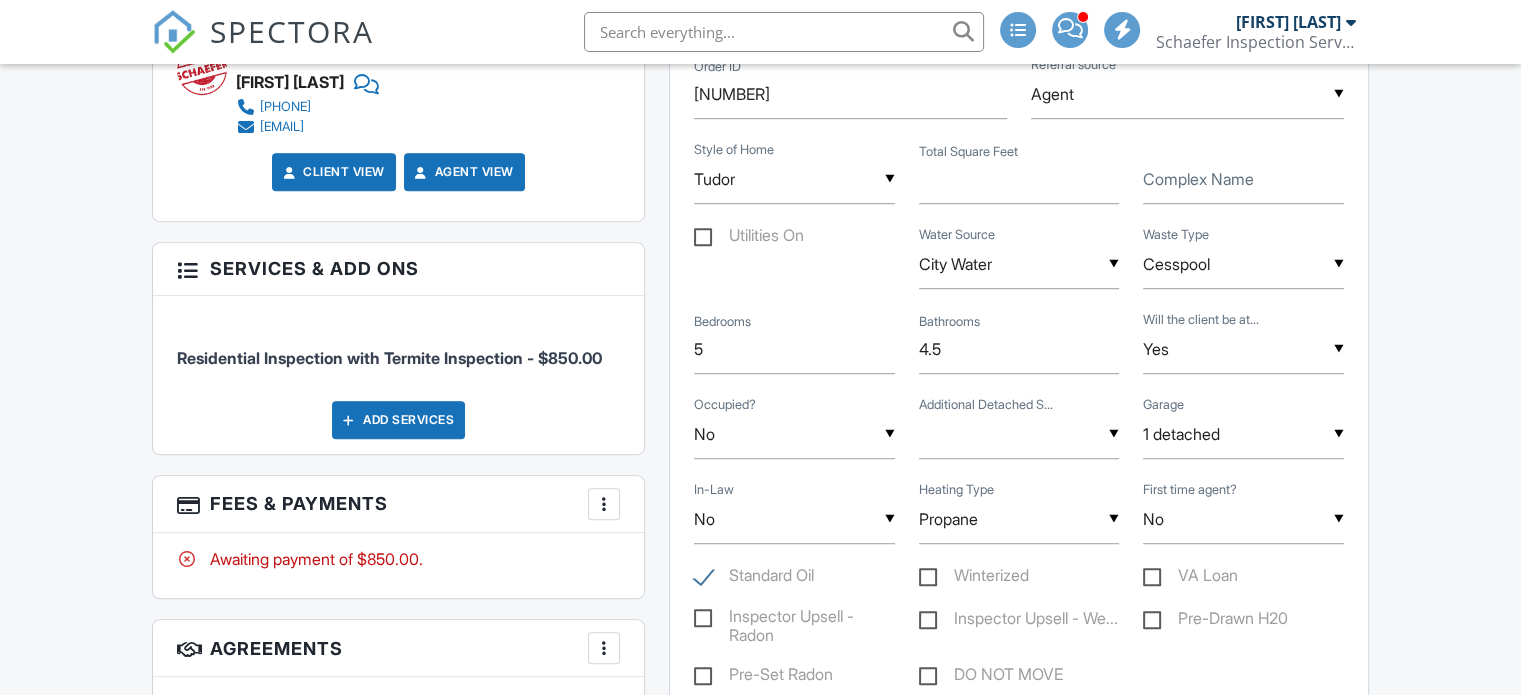 scroll, scrollTop: 1300, scrollLeft: 0, axis: vertical 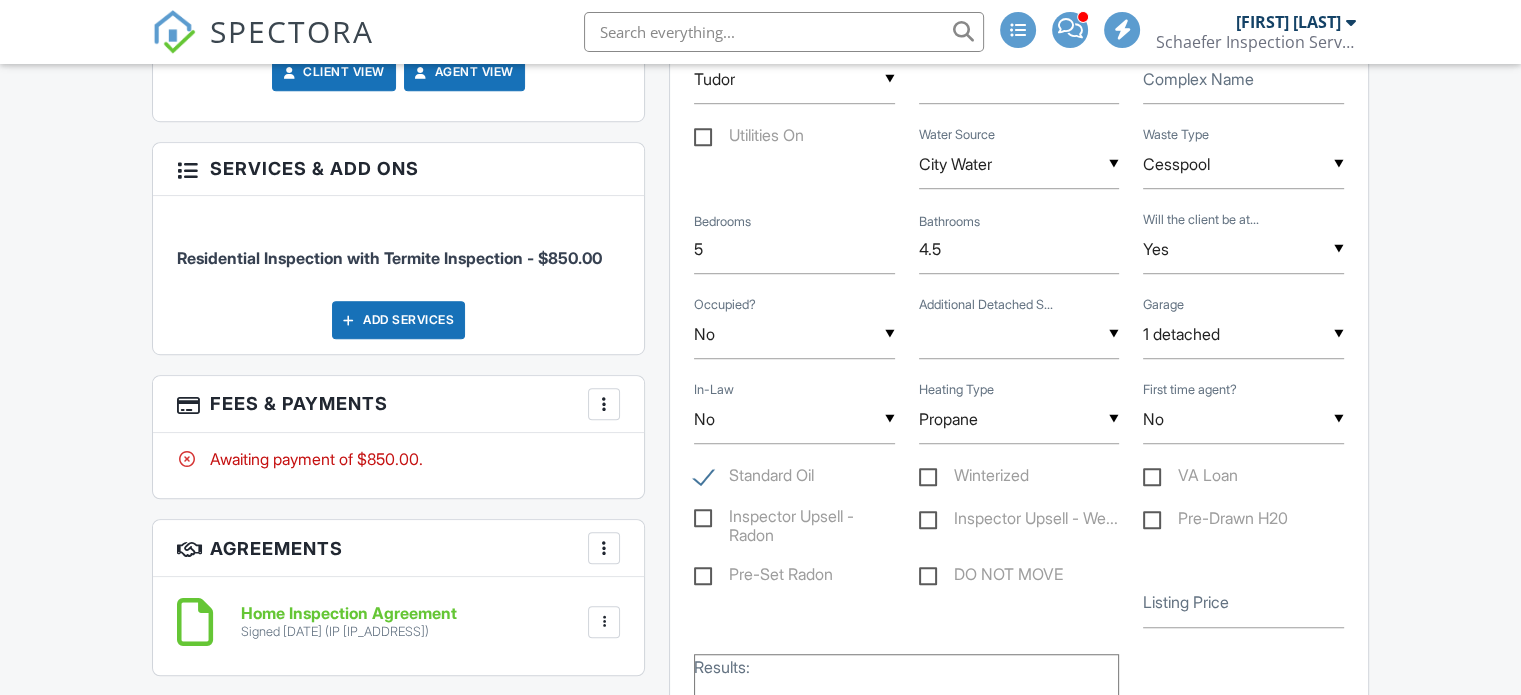 click at bounding box center (604, 404) 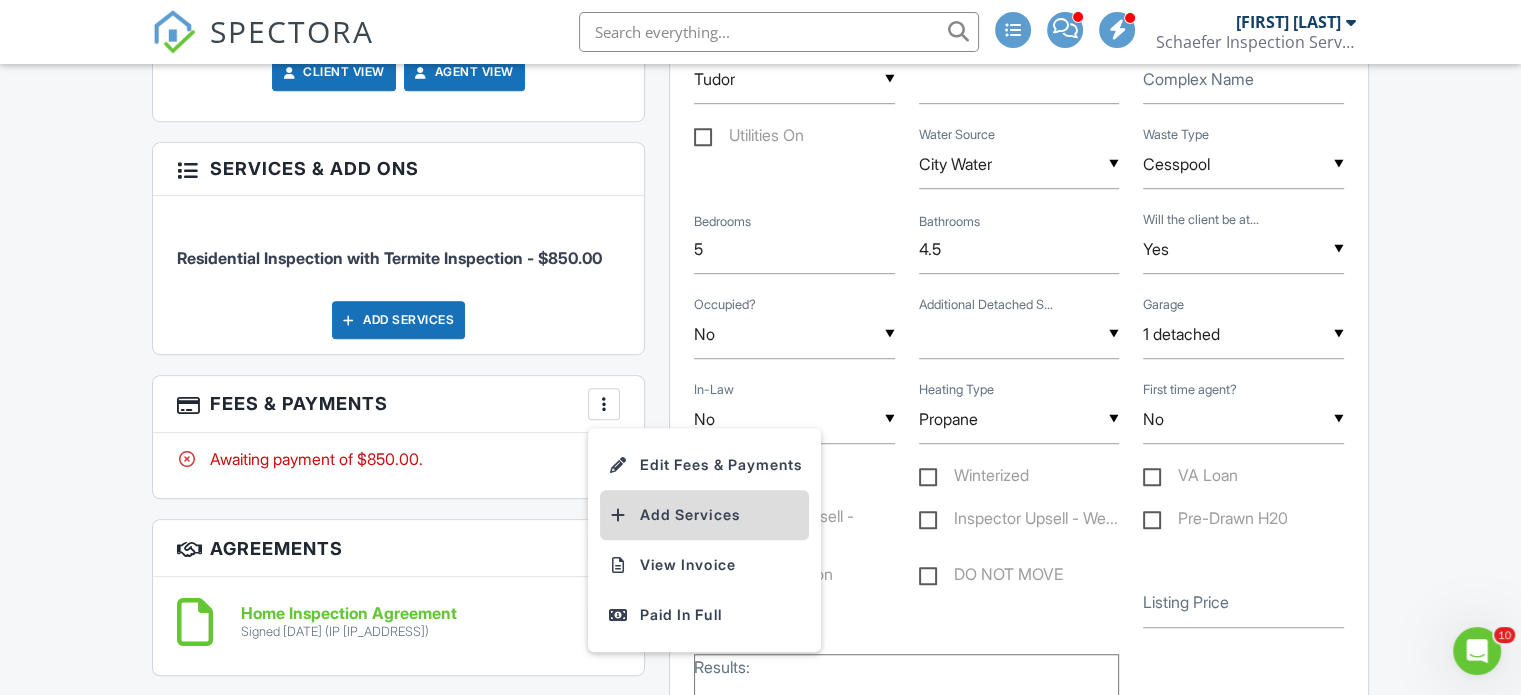 scroll, scrollTop: 0, scrollLeft: 0, axis: both 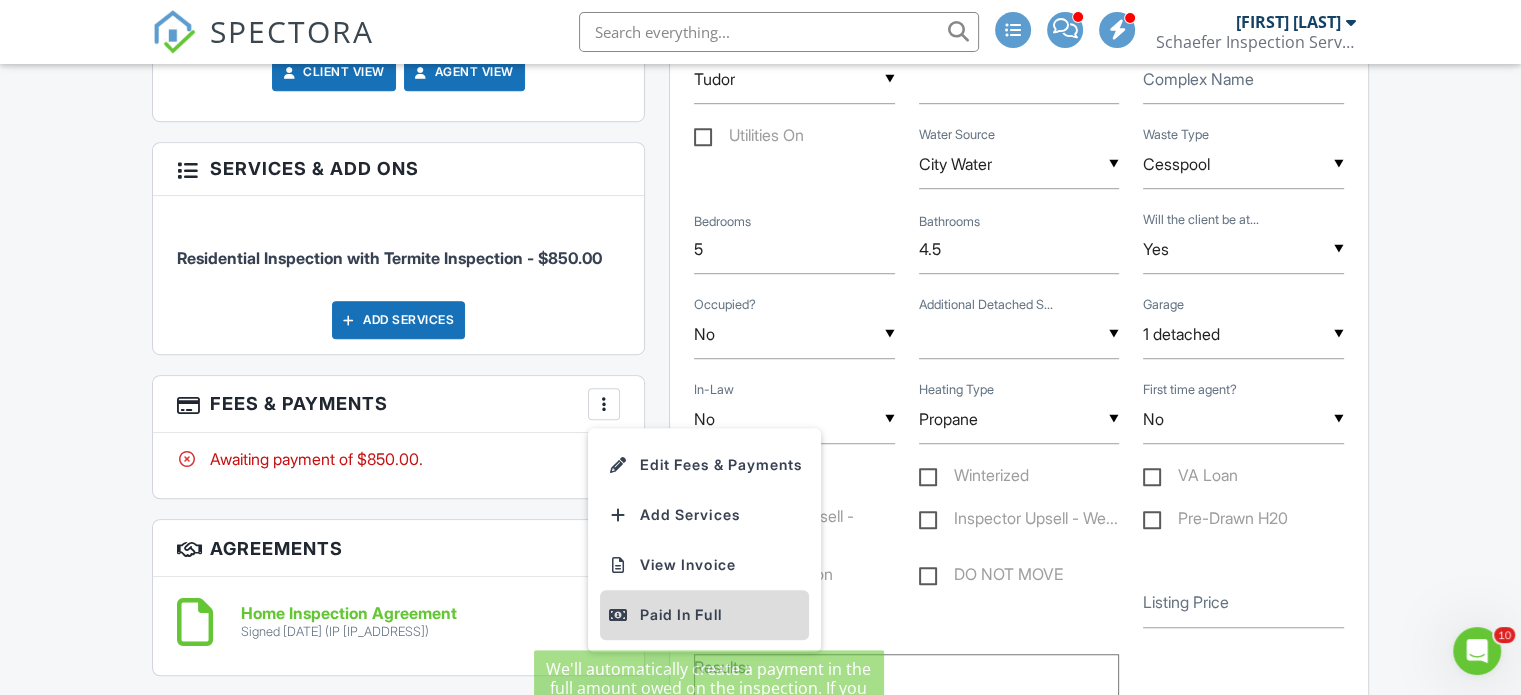 click on "Paid In Full" at bounding box center [704, 615] 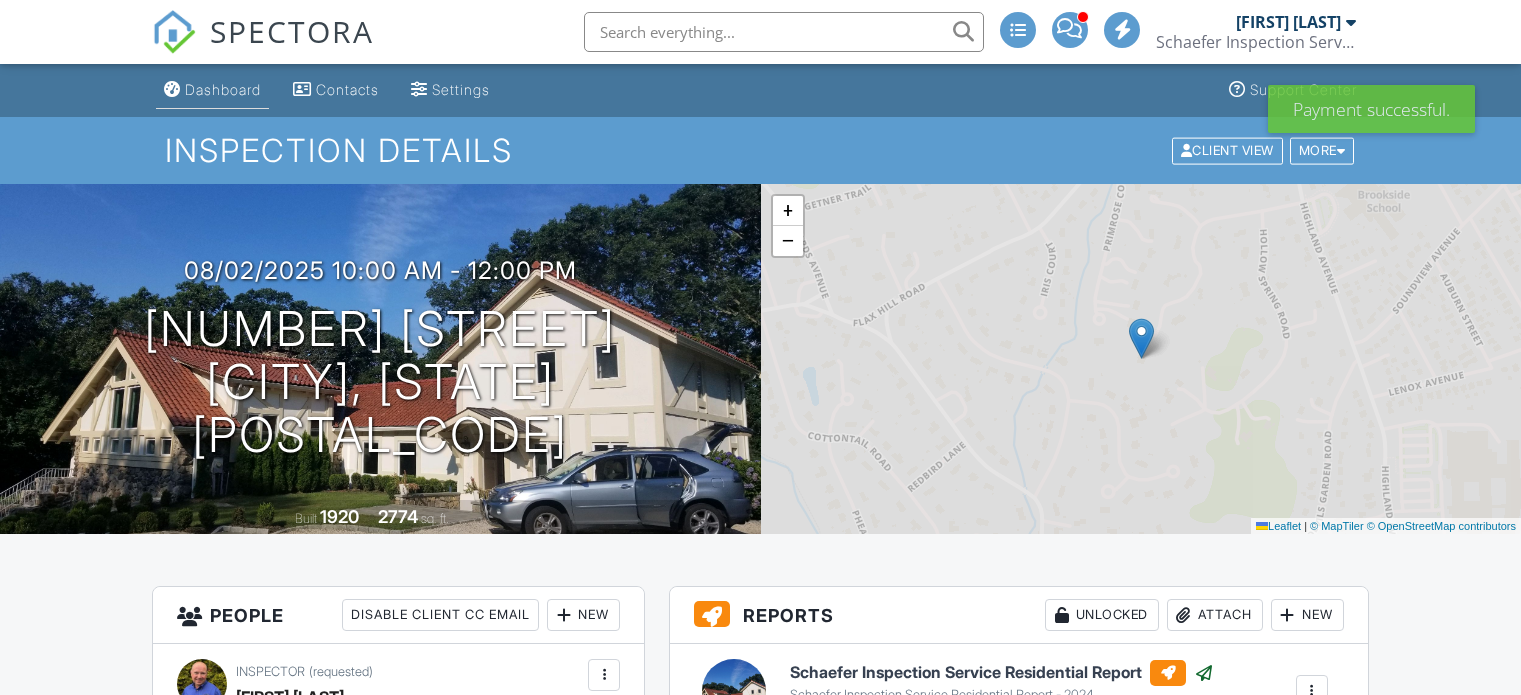 scroll, scrollTop: 0, scrollLeft: 0, axis: both 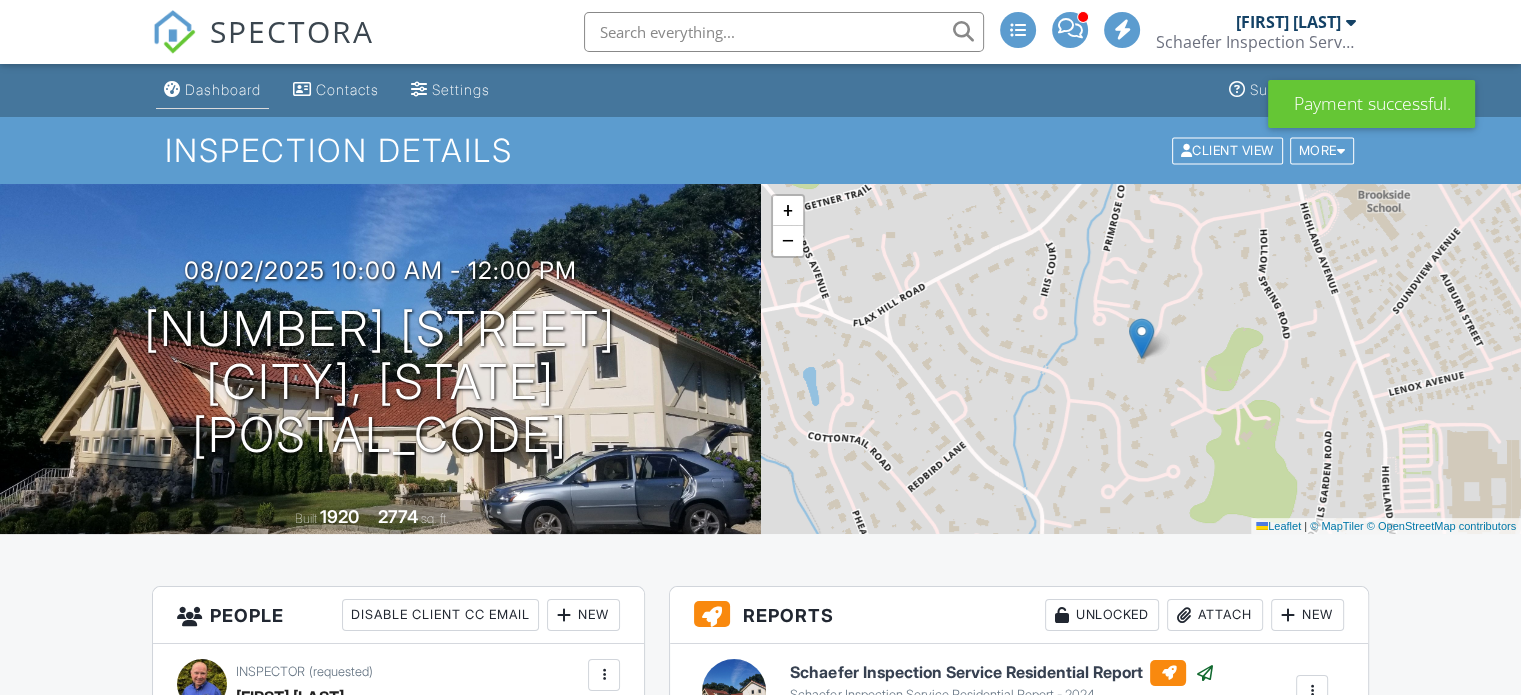 click on "Dashboard" at bounding box center [223, 89] 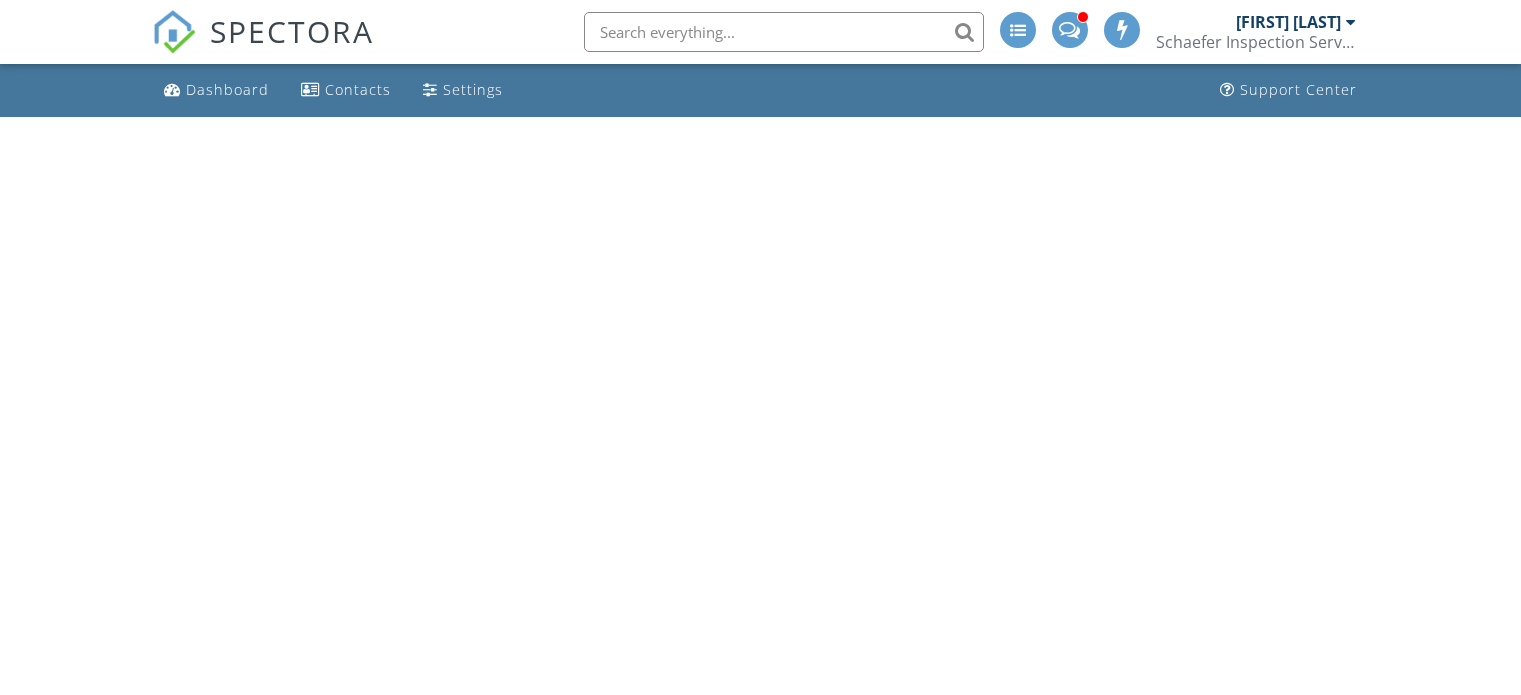 scroll, scrollTop: 0, scrollLeft: 0, axis: both 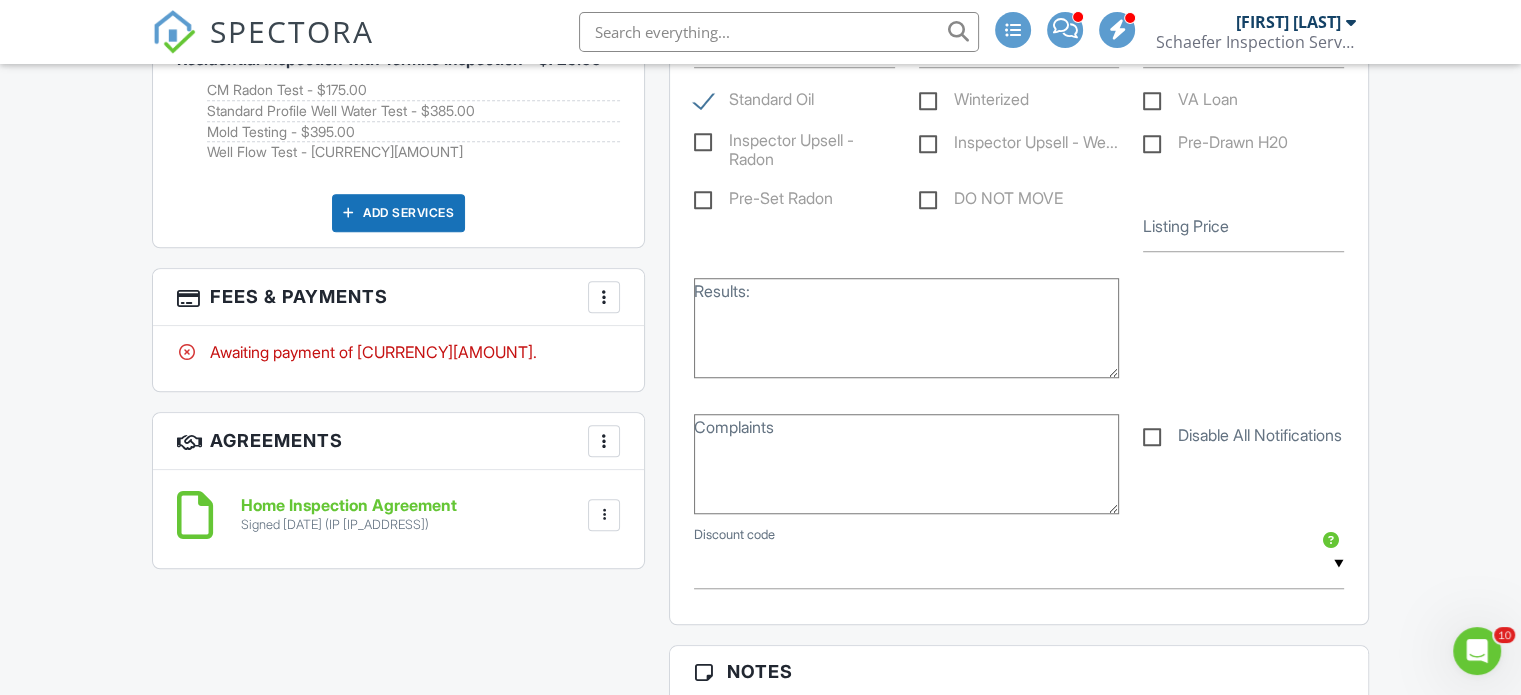 click at bounding box center [604, 297] 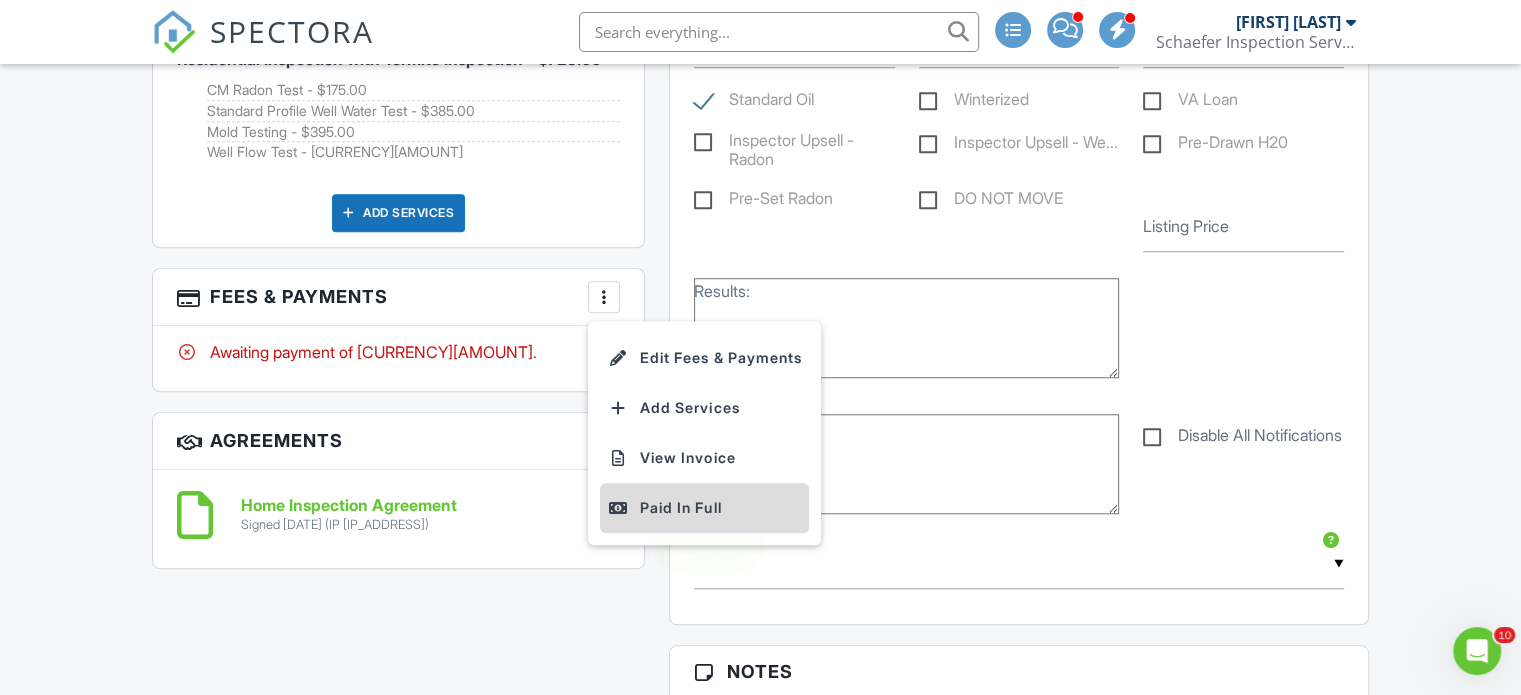 click on "Paid In Full" at bounding box center [704, 508] 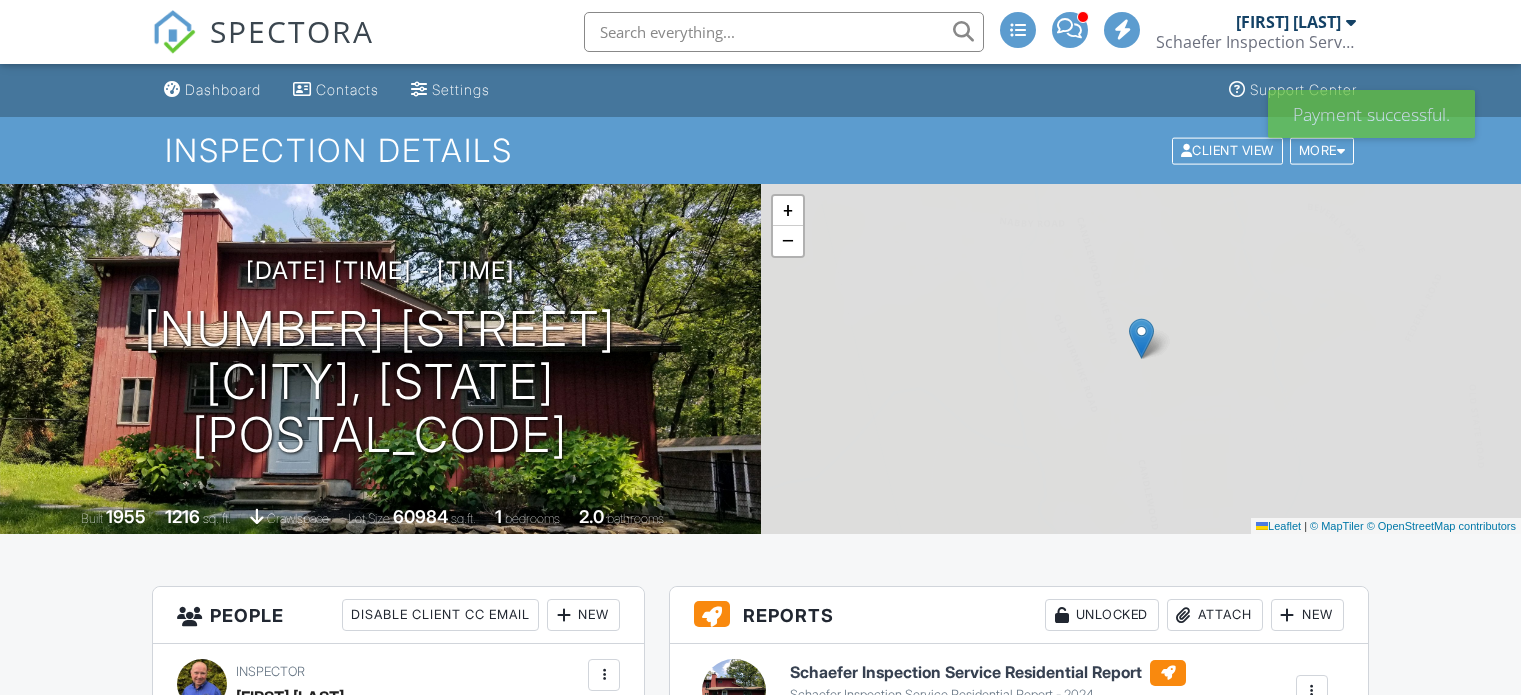 scroll, scrollTop: 0, scrollLeft: 0, axis: both 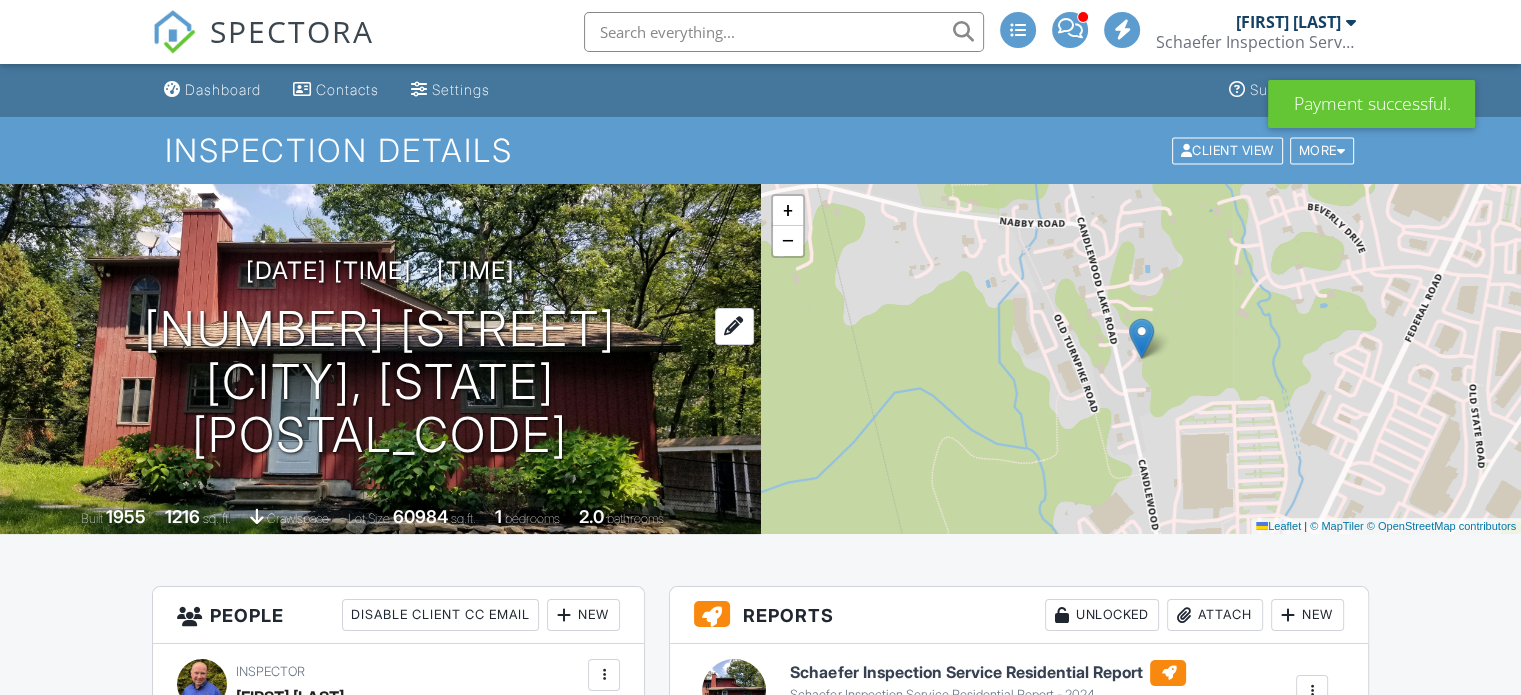 click on "[NUMBER] [STREET]
[CITY], [STATE] [POSTAL_CODE]" at bounding box center [380, 382] 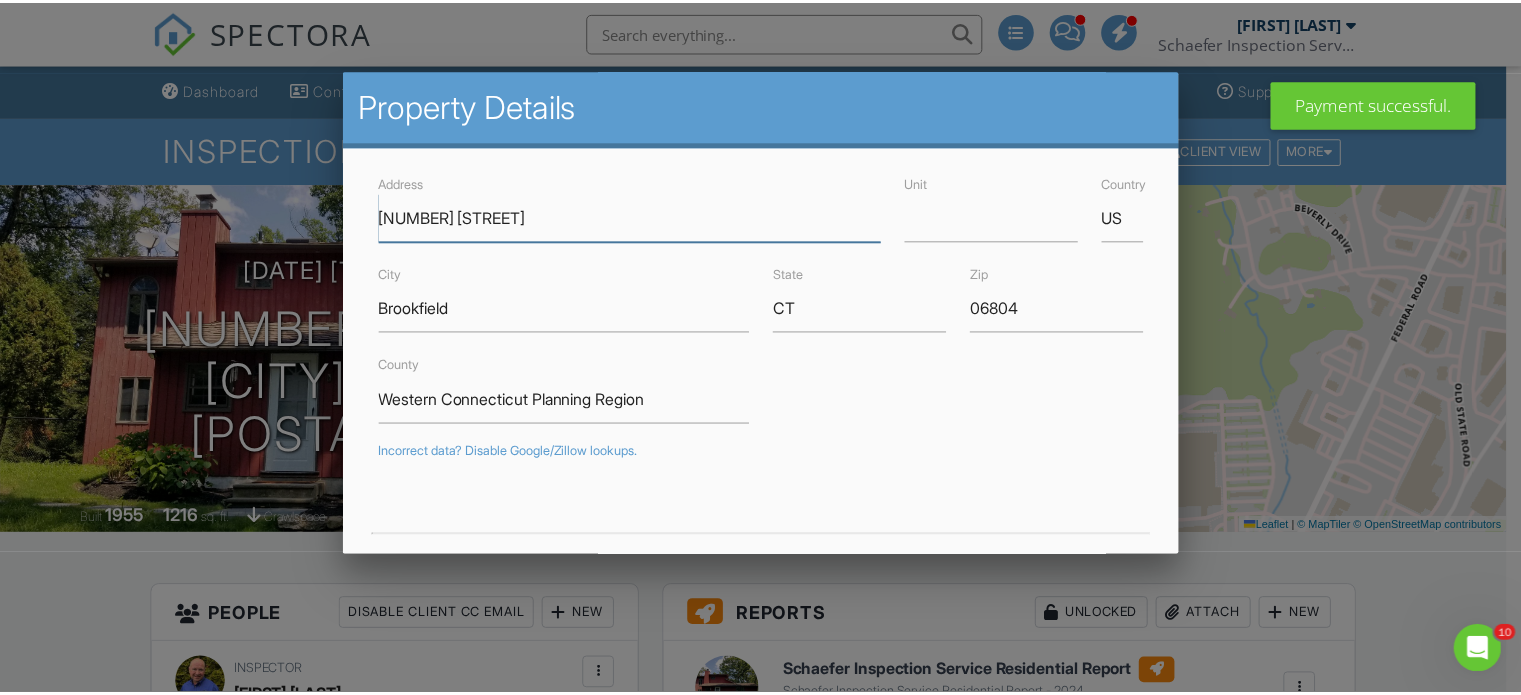 scroll, scrollTop: 0, scrollLeft: 0, axis: both 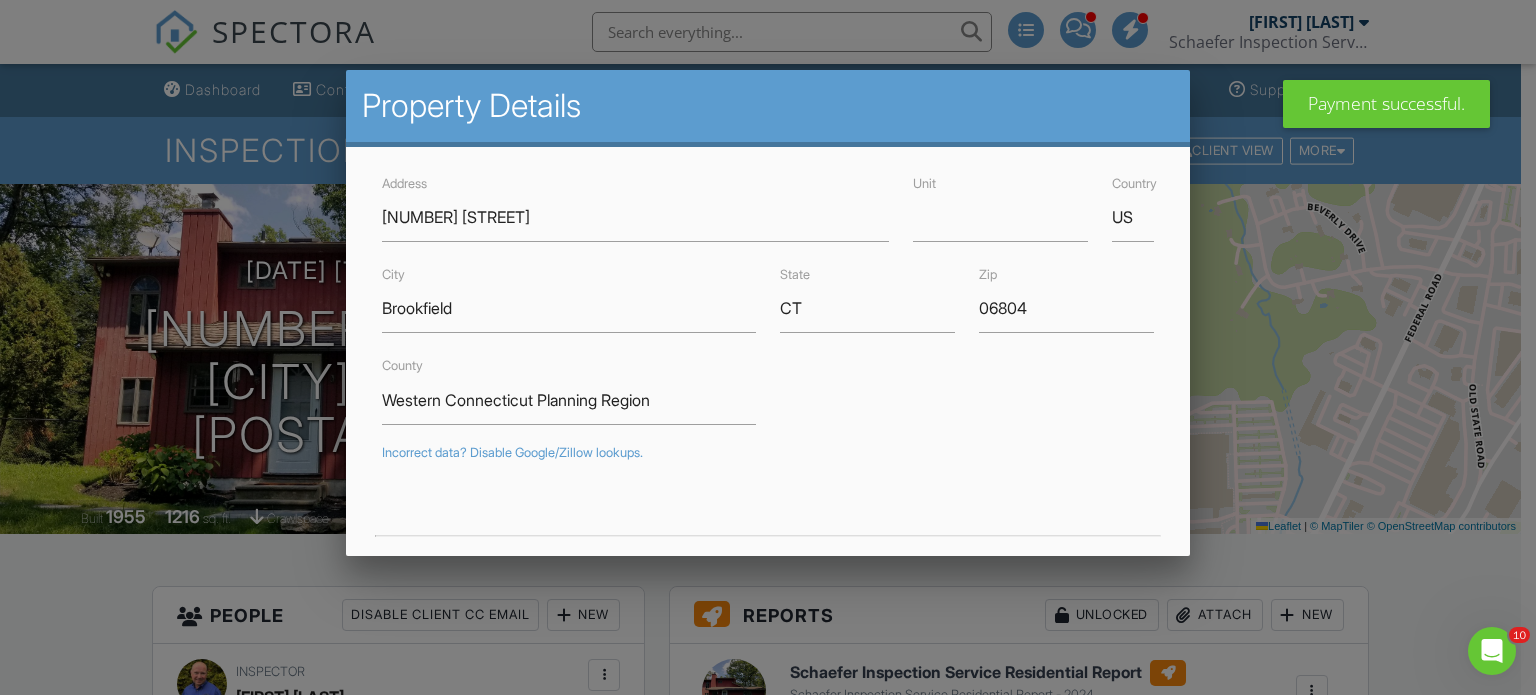 click at bounding box center (768, 334) 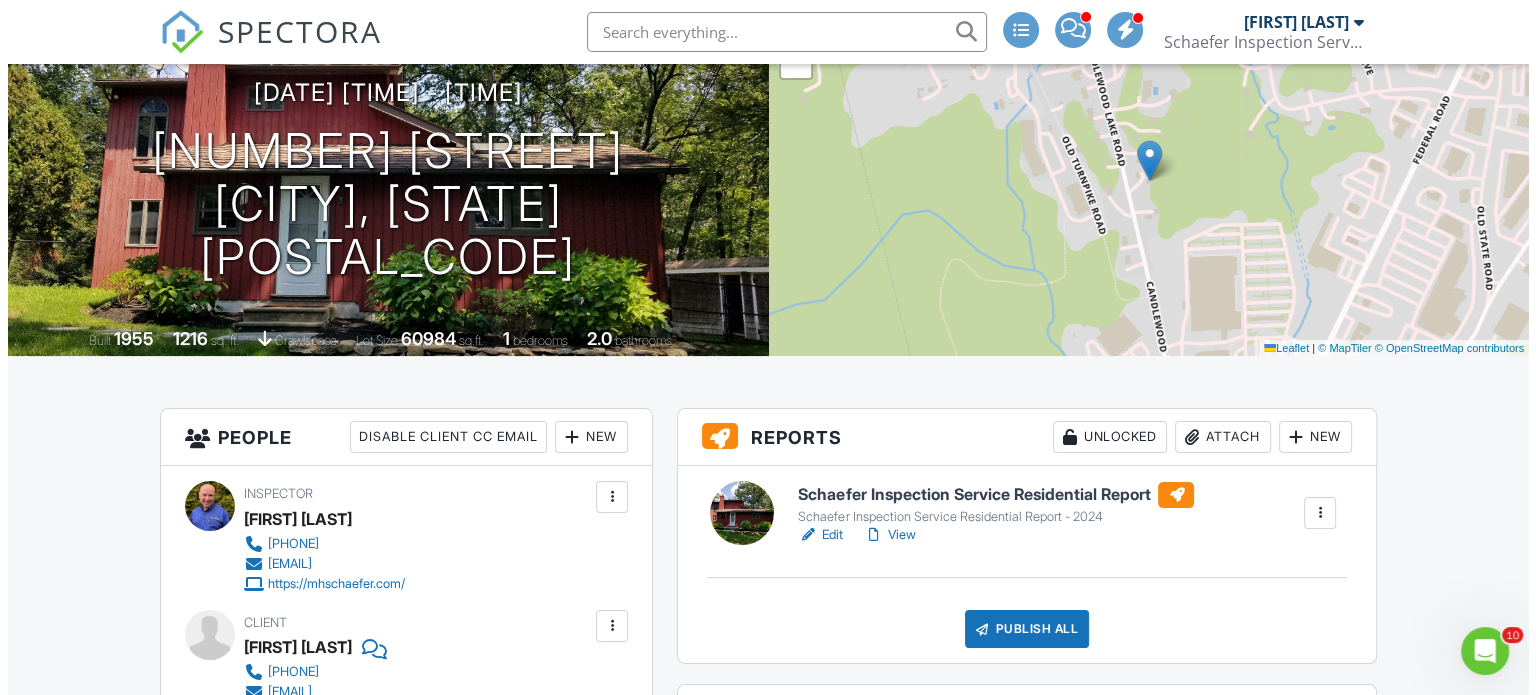scroll, scrollTop: 200, scrollLeft: 0, axis: vertical 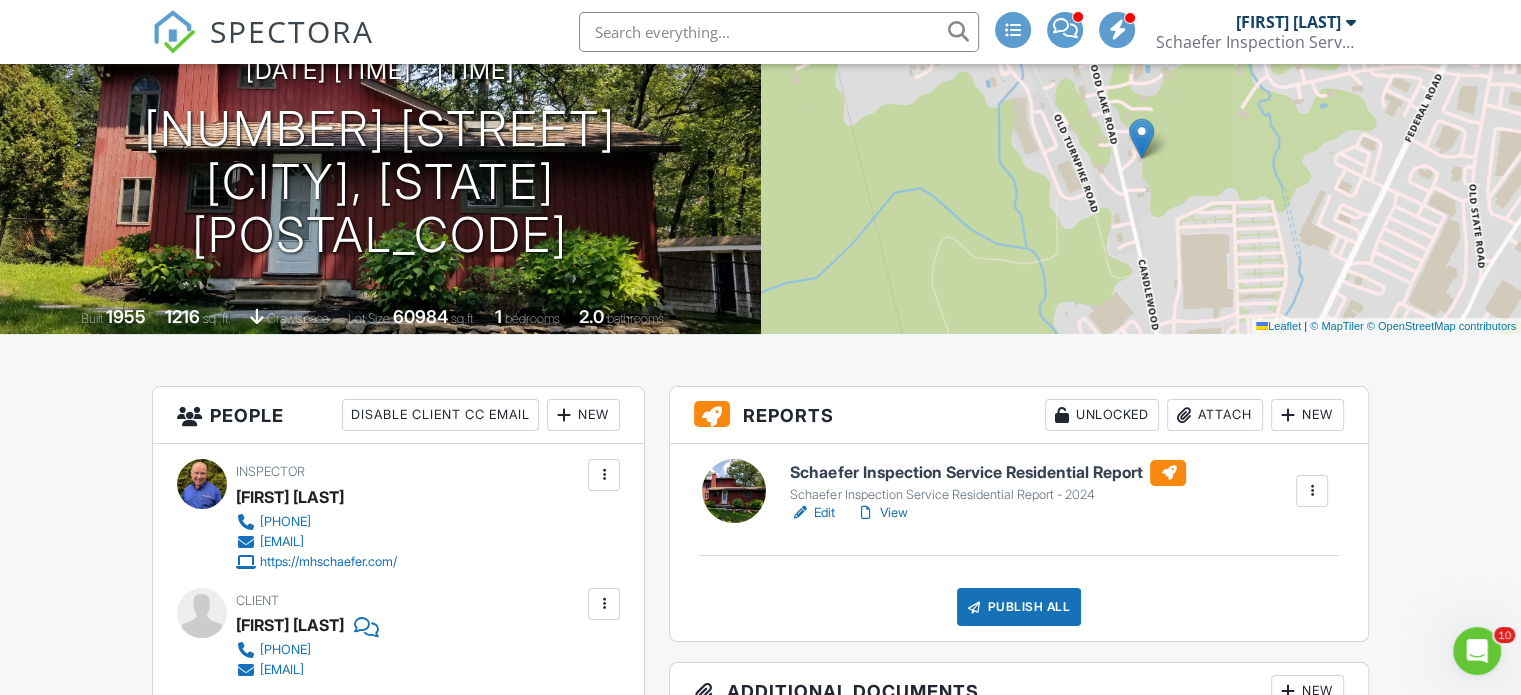 click on "Attach" at bounding box center [1215, 415] 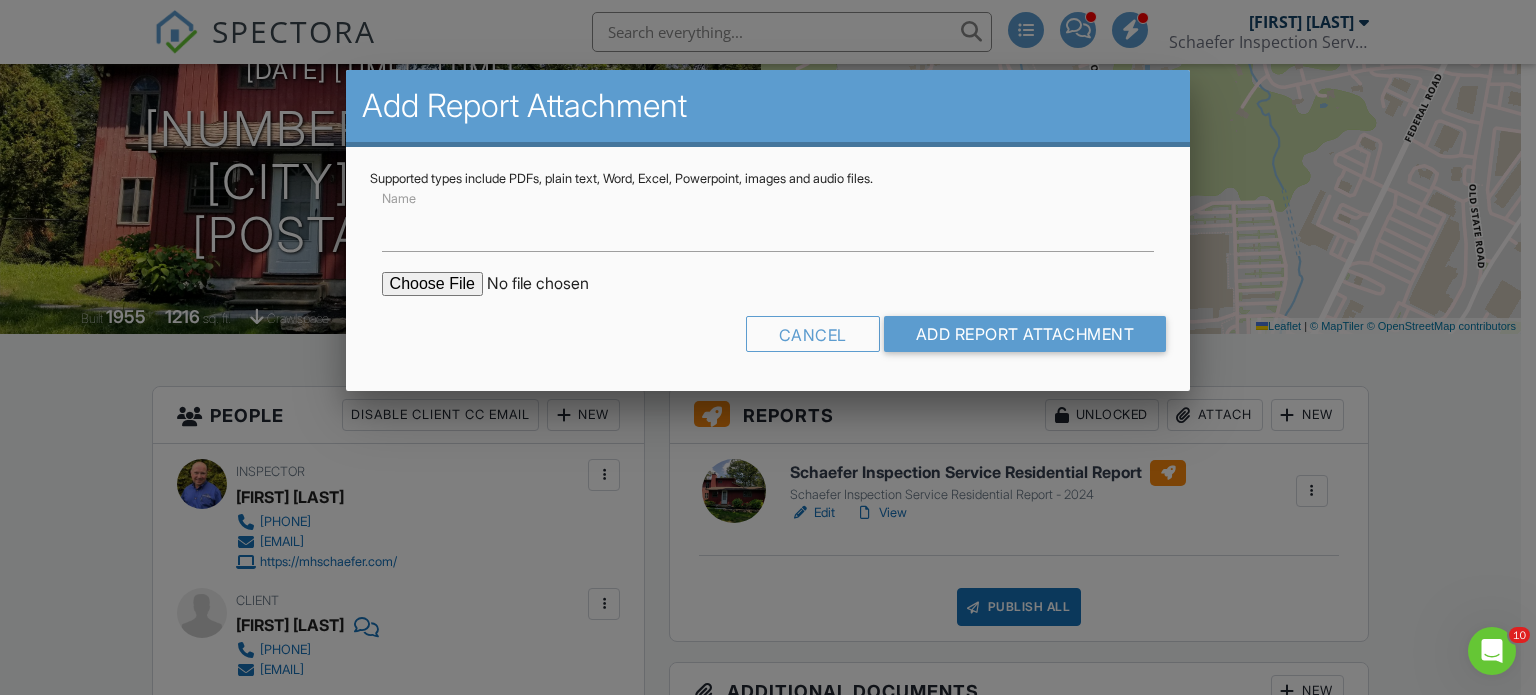 click at bounding box center [552, 284] 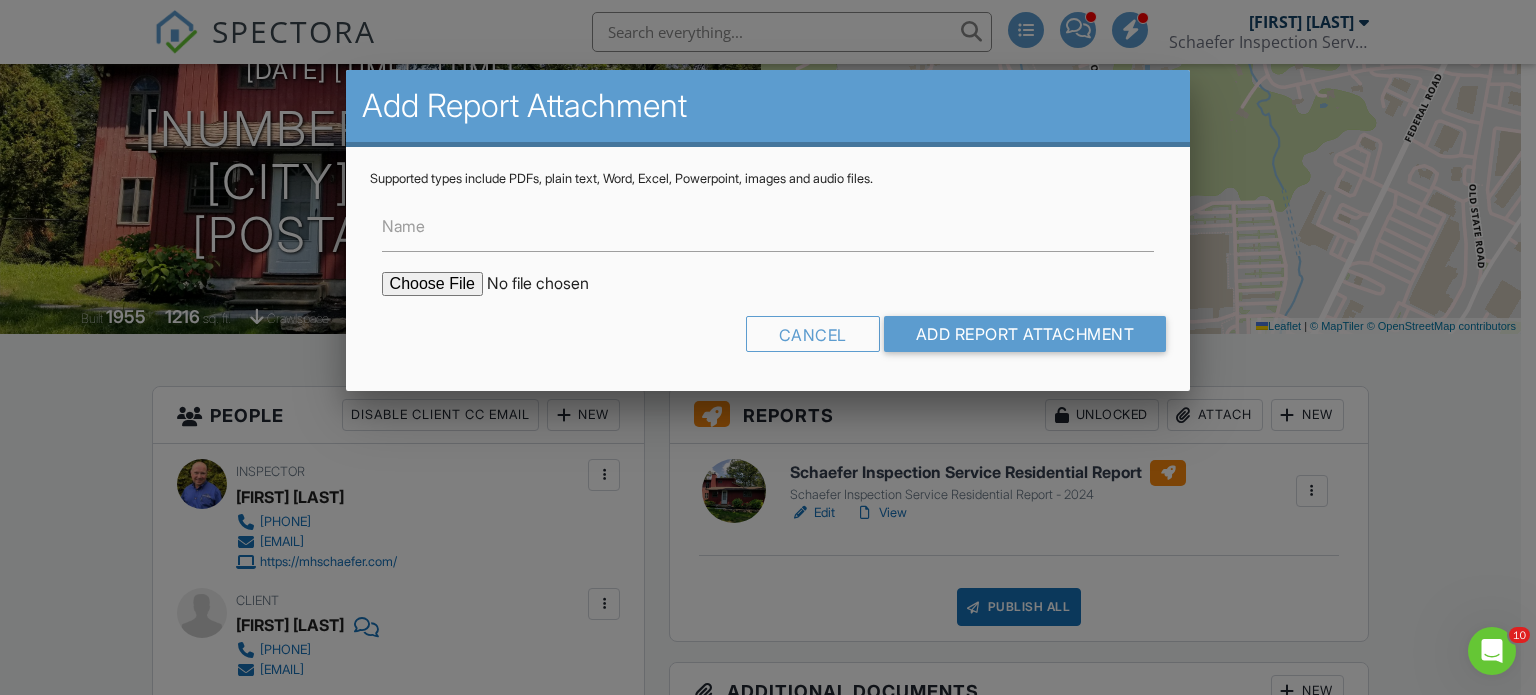 type on "C:\fakepath\[LAST], [FIRST] [INITIAL] WDI Form ..pdf" 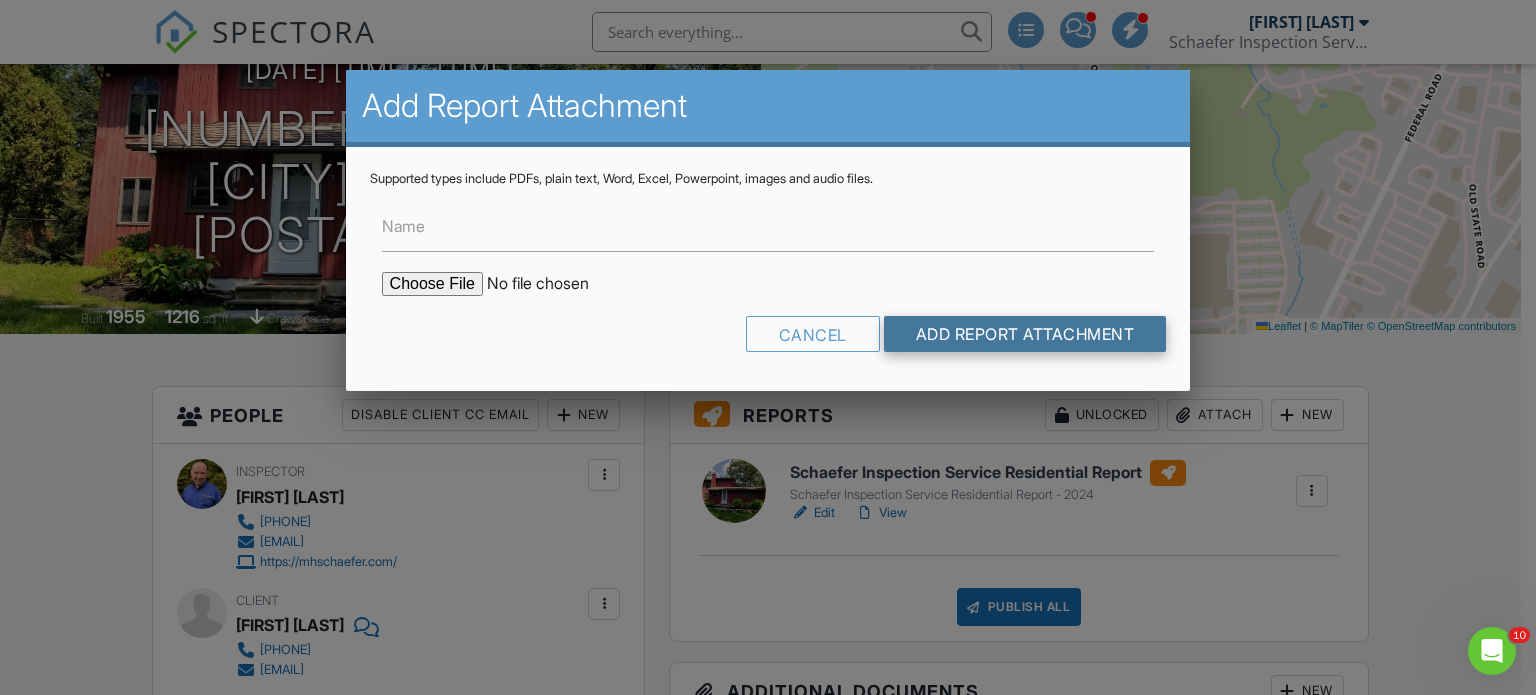 click on "Add Report Attachment" at bounding box center [1025, 334] 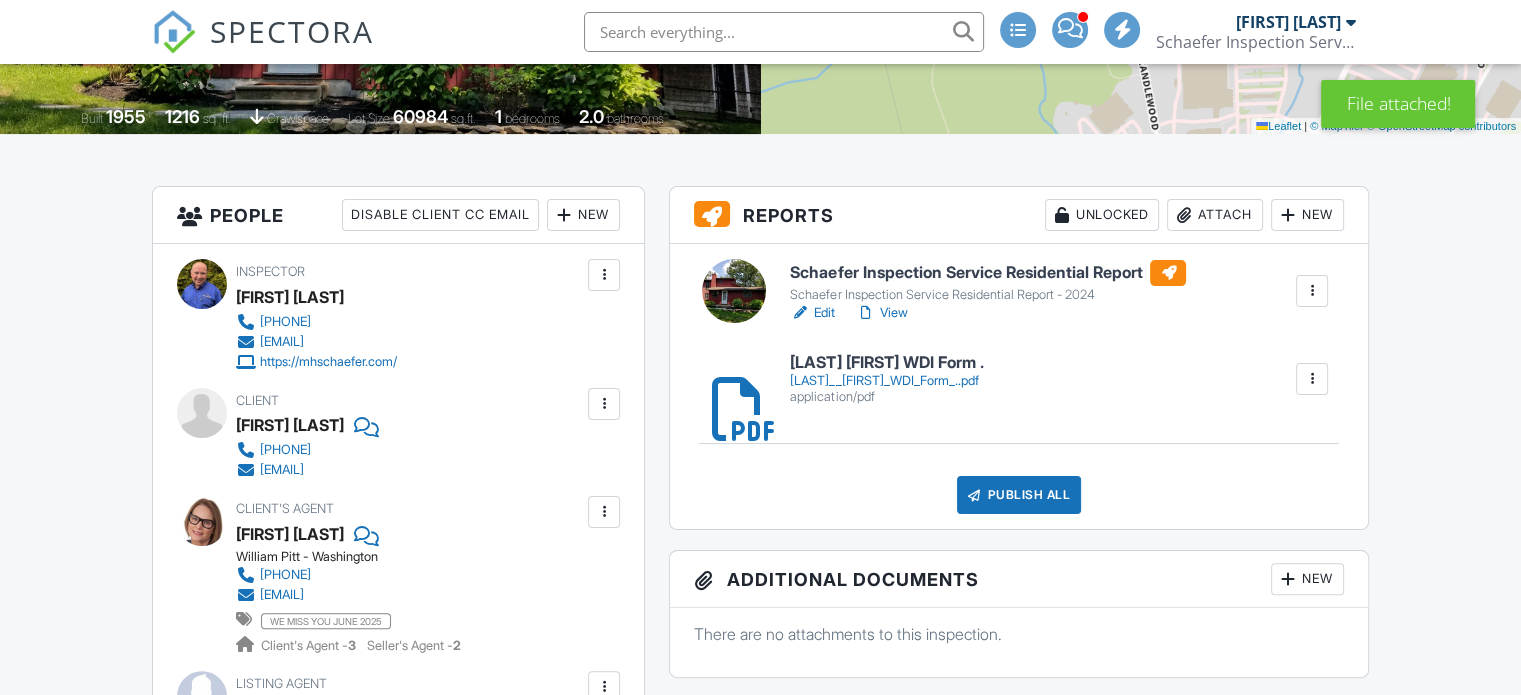 scroll, scrollTop: 0, scrollLeft: 0, axis: both 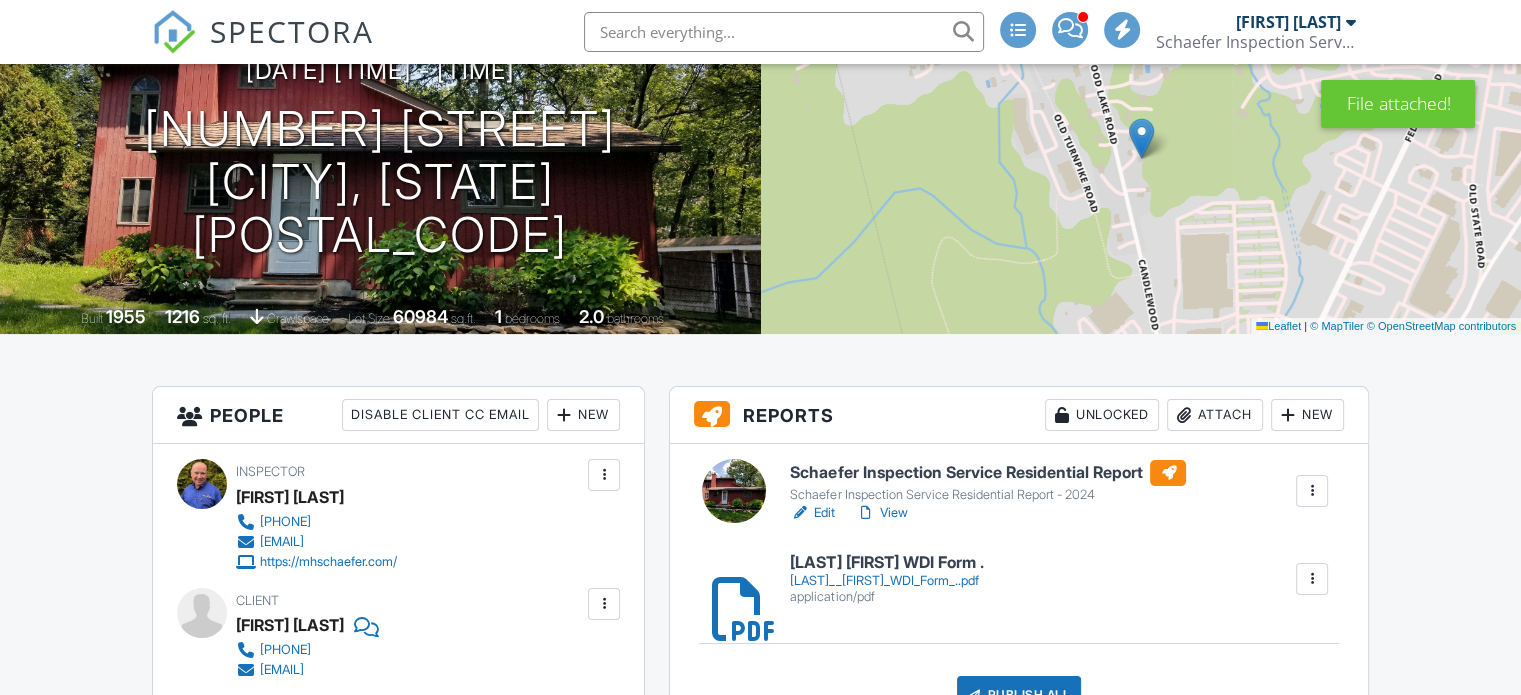 click on "Schaefer Inspection Service Residential Report" at bounding box center (988, 473) 